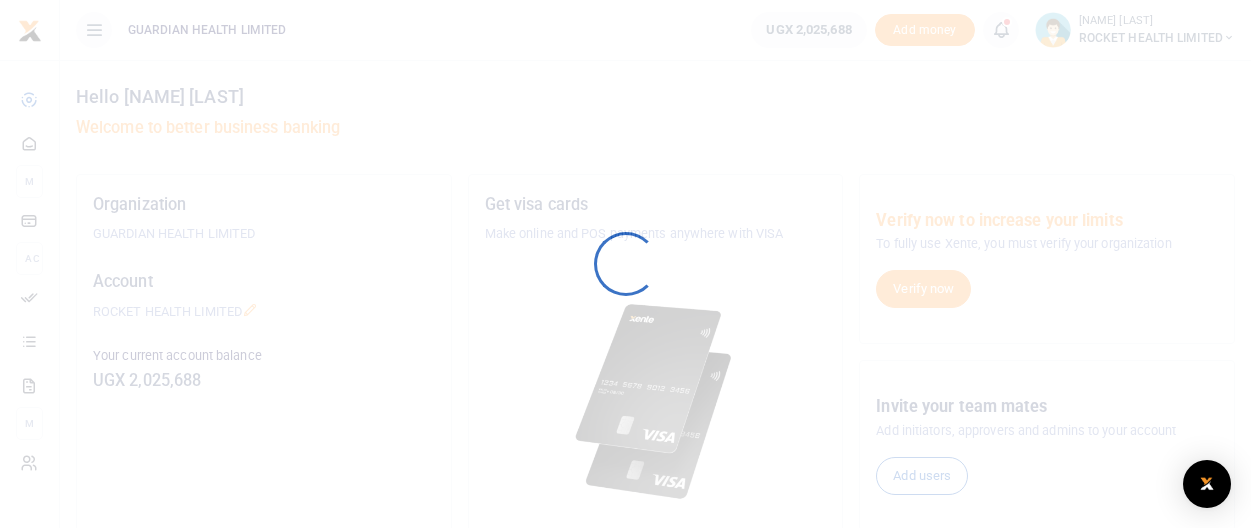 scroll, scrollTop: 0, scrollLeft: 0, axis: both 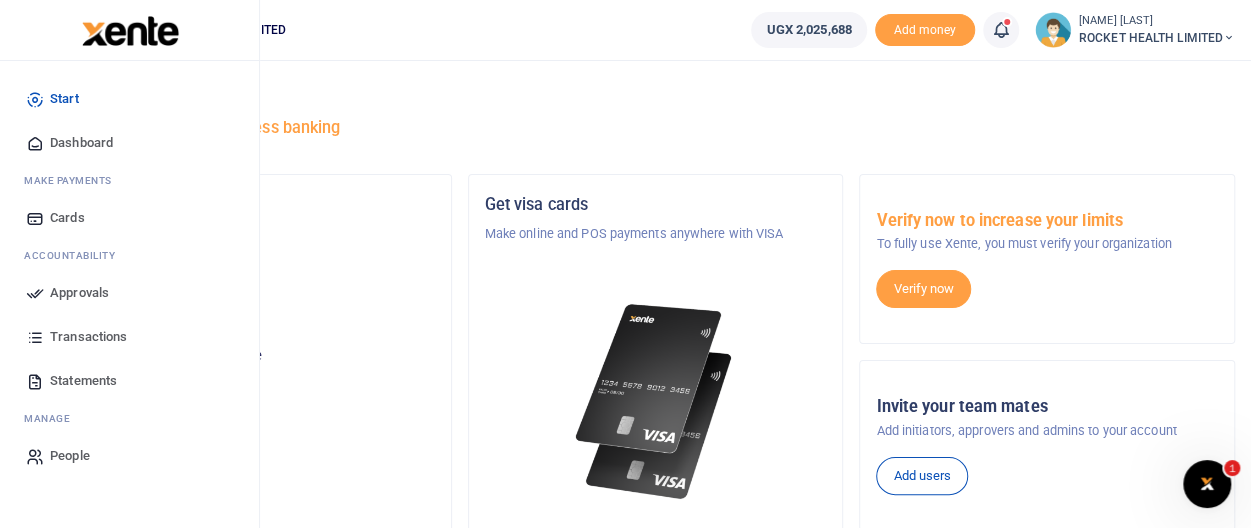 click on "Transactions" at bounding box center (88, 337) 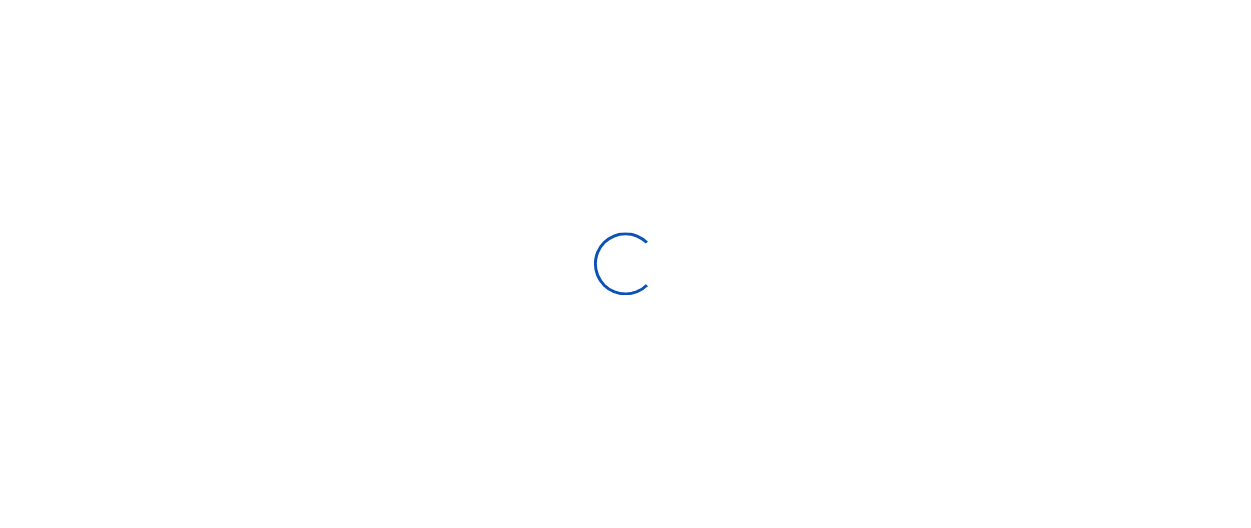 scroll, scrollTop: 0, scrollLeft: 0, axis: both 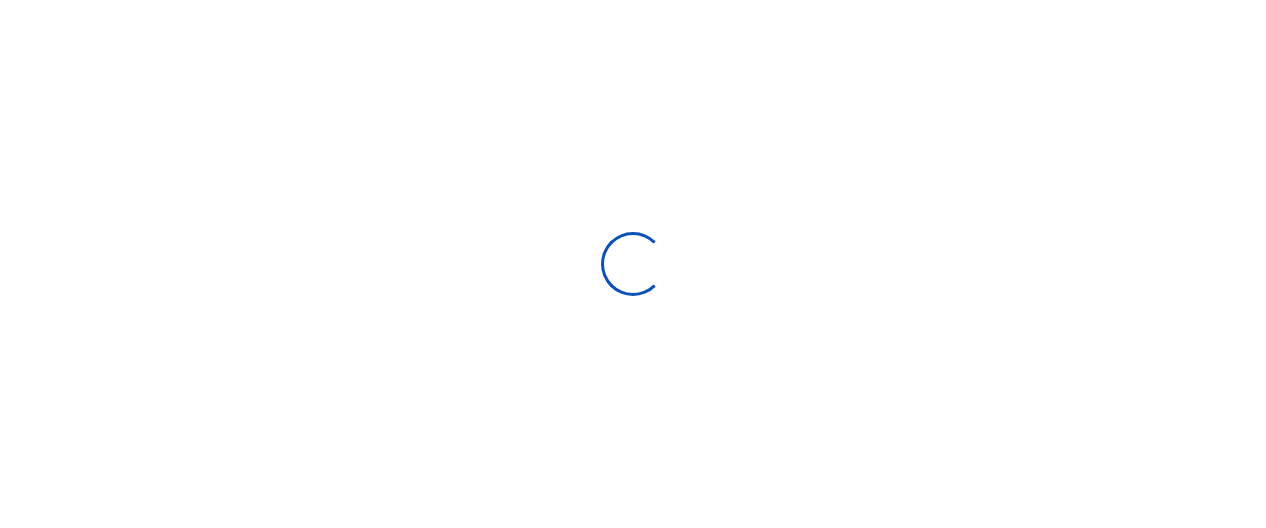 select 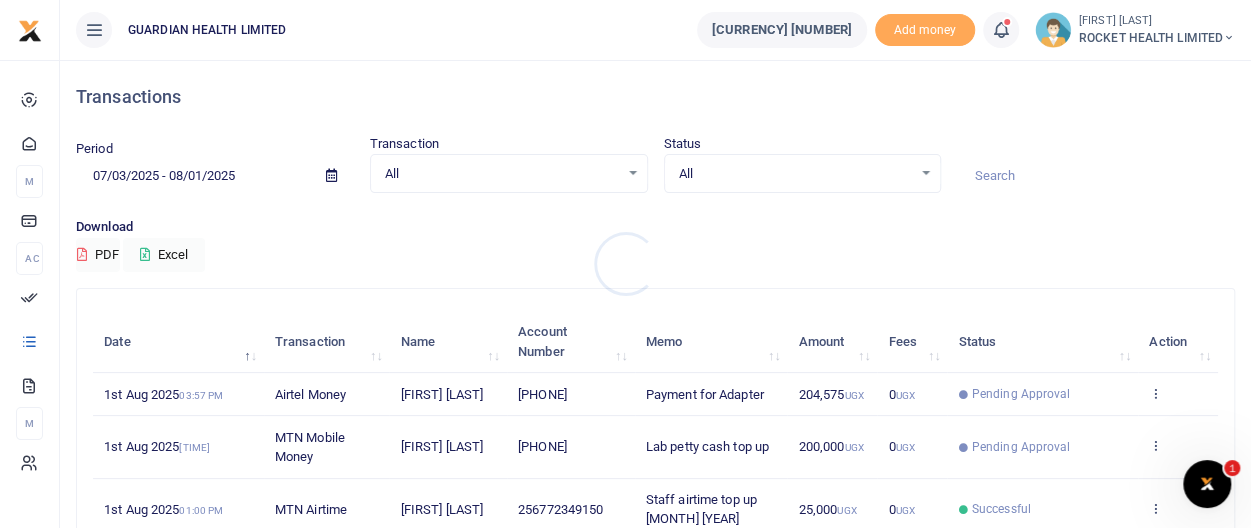scroll, scrollTop: 0, scrollLeft: 0, axis: both 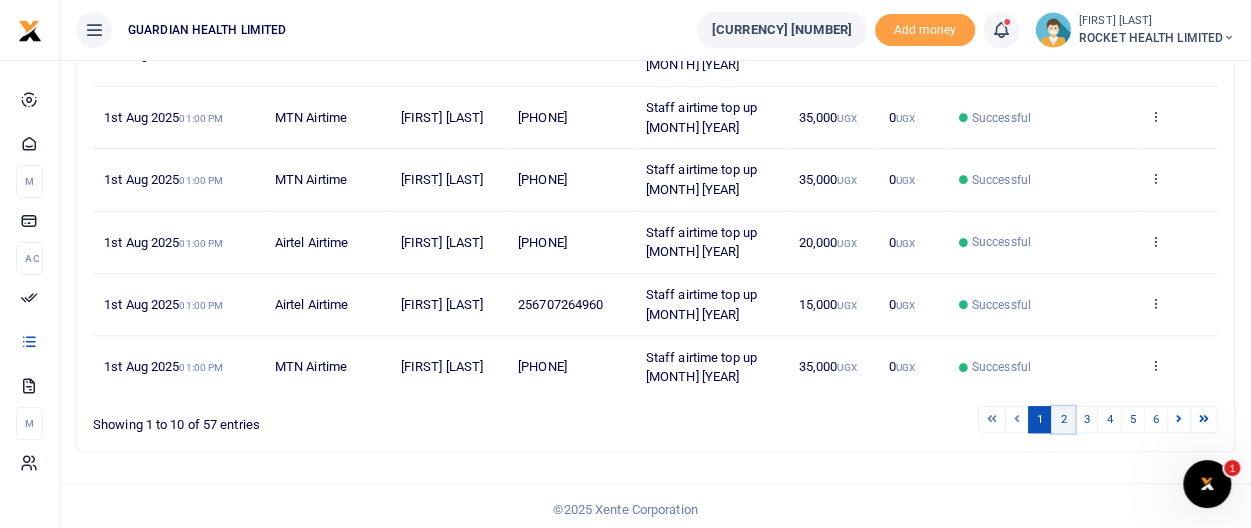 click on "2" at bounding box center (1063, 419) 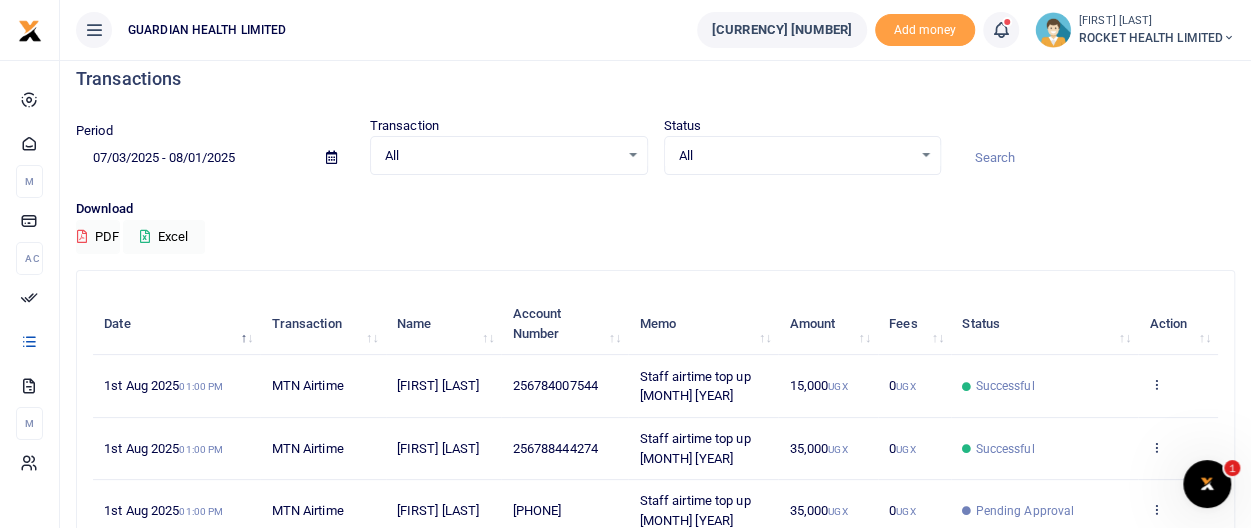 scroll, scrollTop: 0, scrollLeft: 0, axis: both 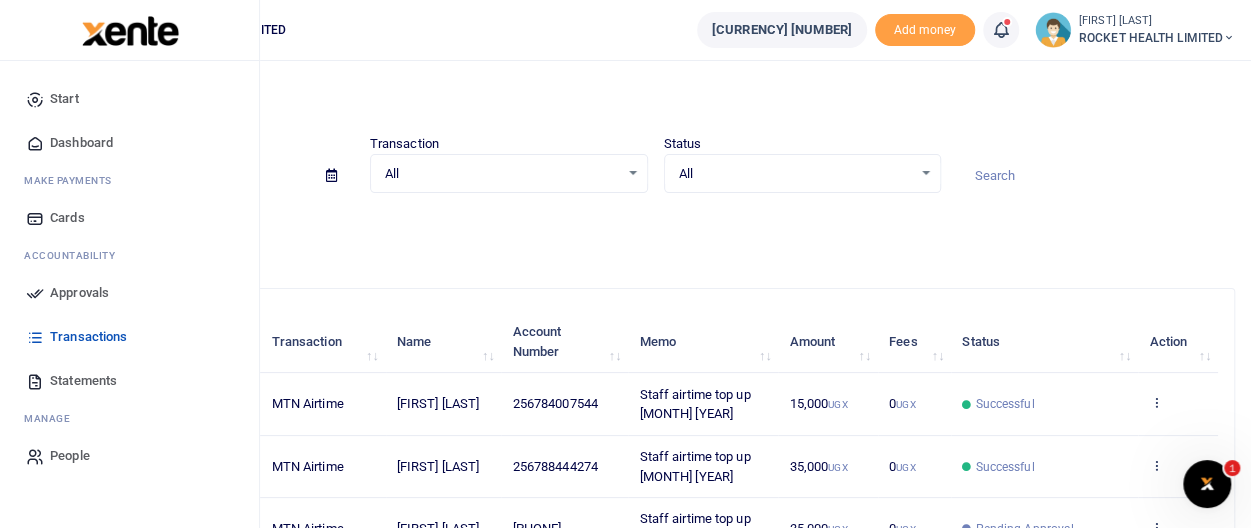 click on "Approvals" at bounding box center [79, 293] 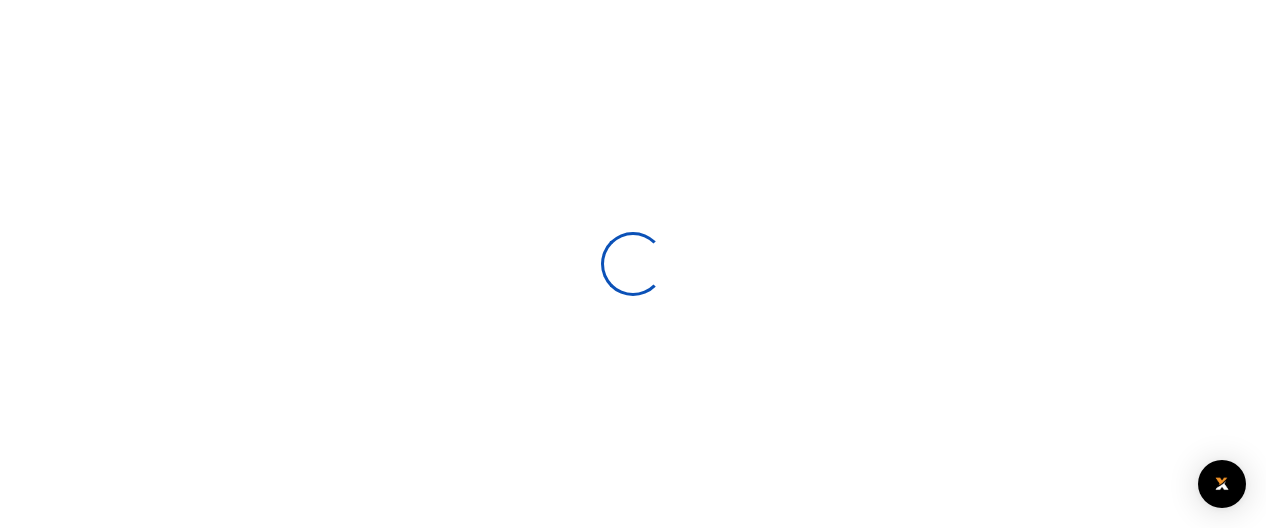 scroll, scrollTop: 0, scrollLeft: 0, axis: both 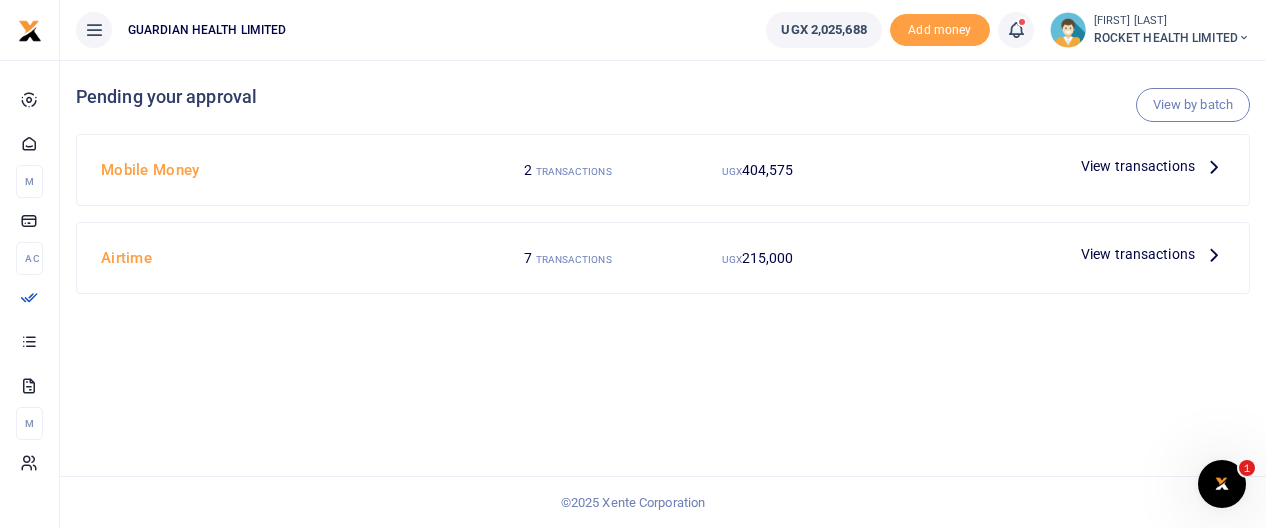 click on "View transactions" at bounding box center (1138, 166) 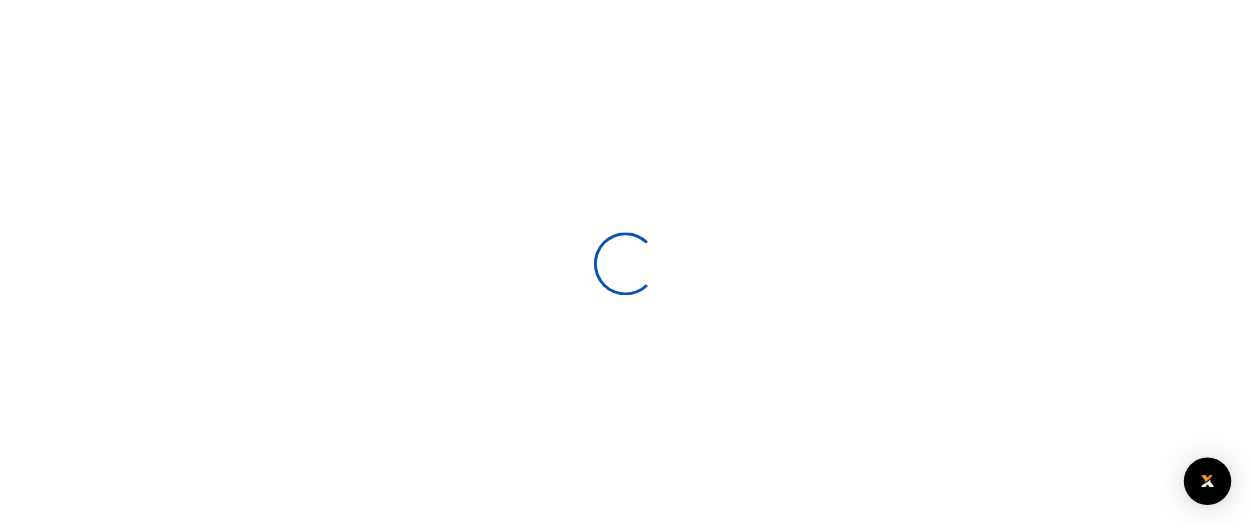 scroll, scrollTop: 0, scrollLeft: 0, axis: both 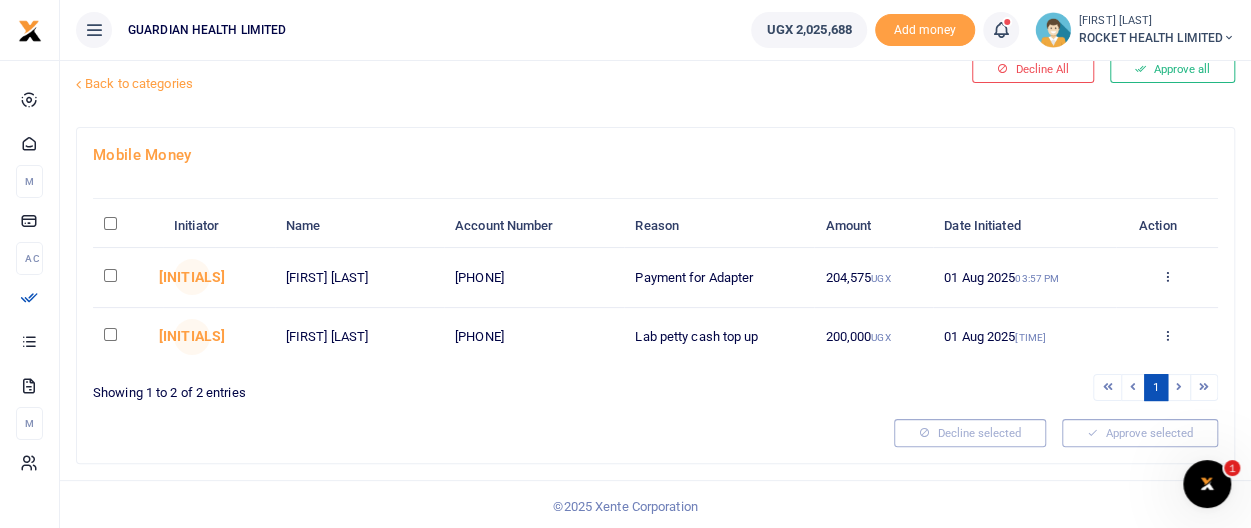 click at bounding box center [110, 334] 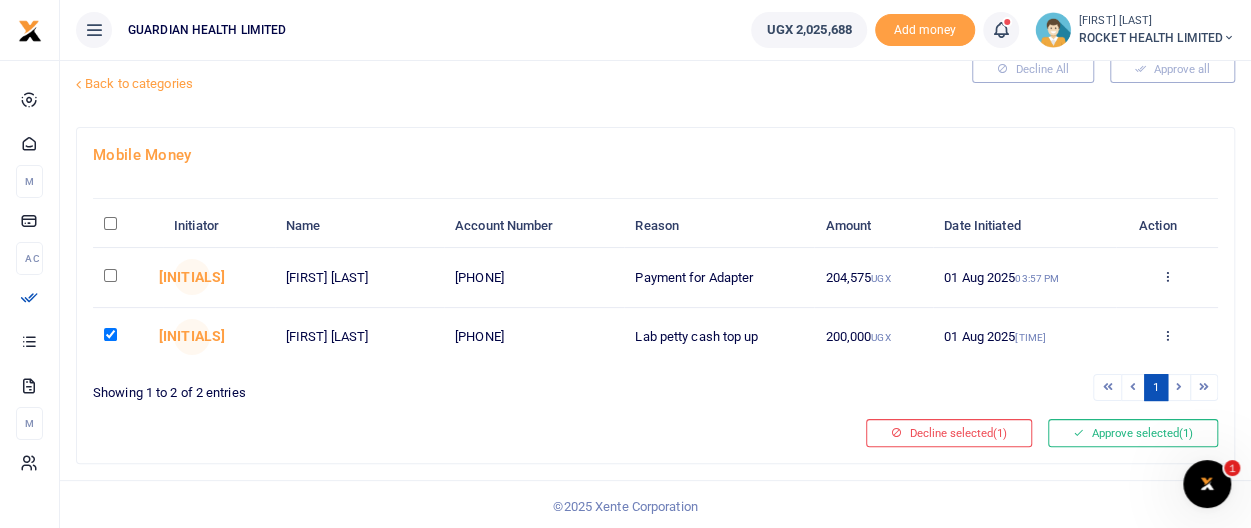 click at bounding box center [110, 334] 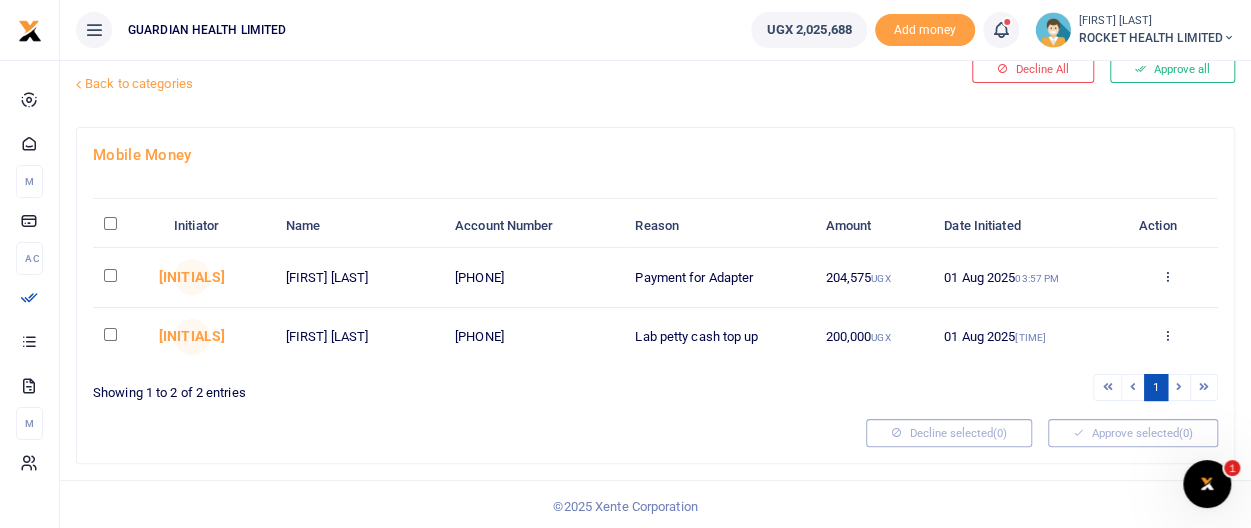 click at bounding box center (110, 275) 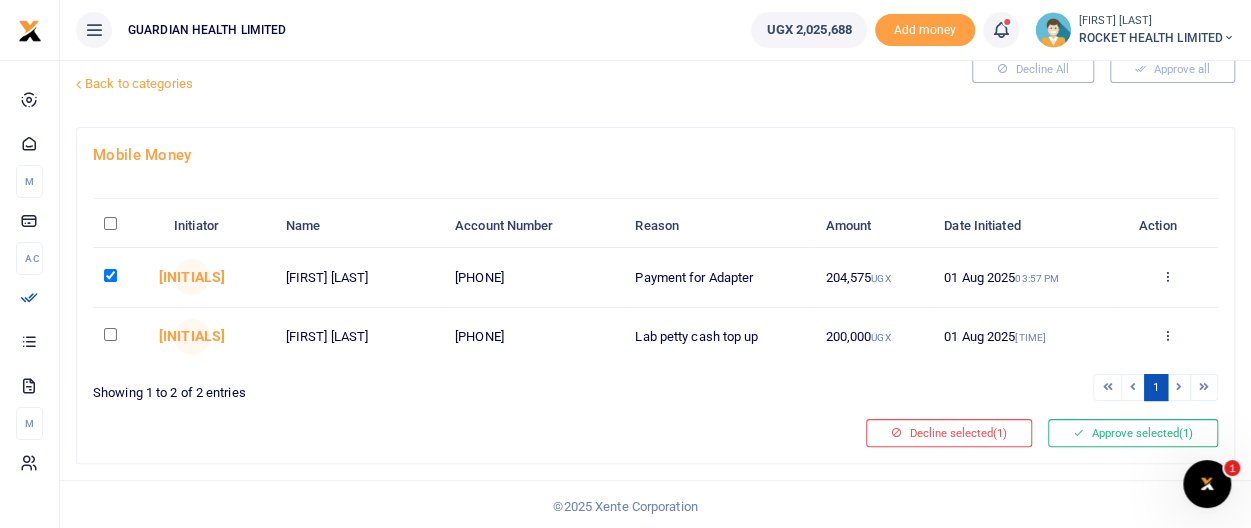 click at bounding box center [110, 334] 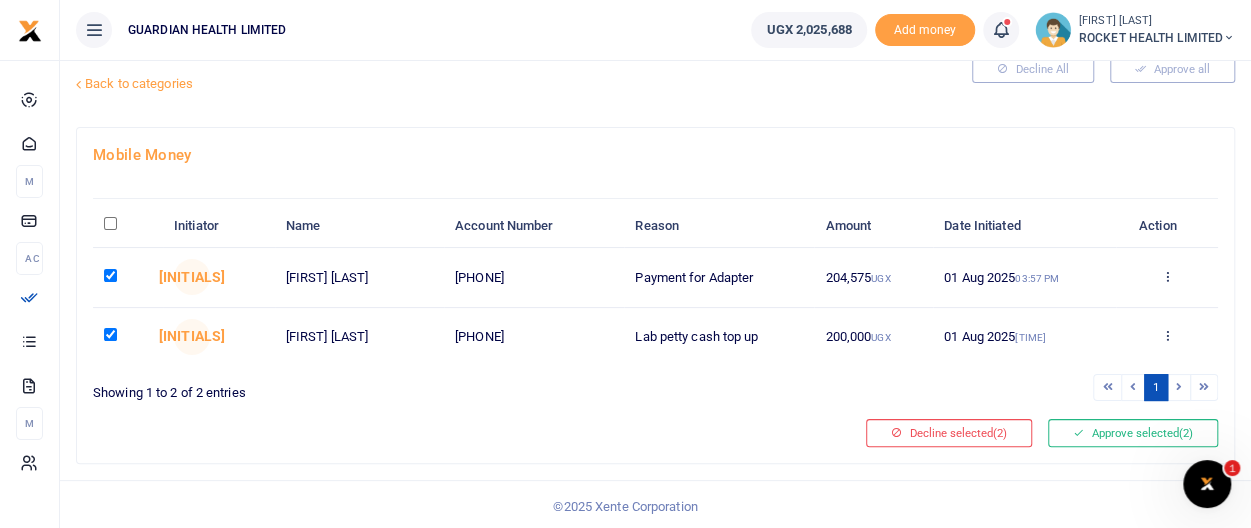 click at bounding box center (110, 223) 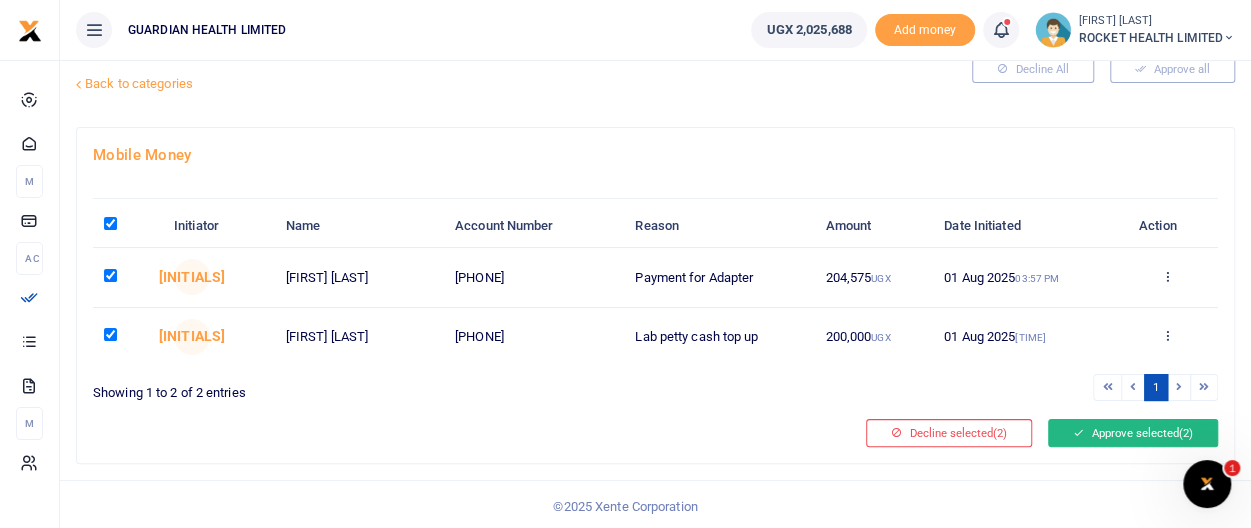 click on "Approve selected  (2)" at bounding box center (1133, 433) 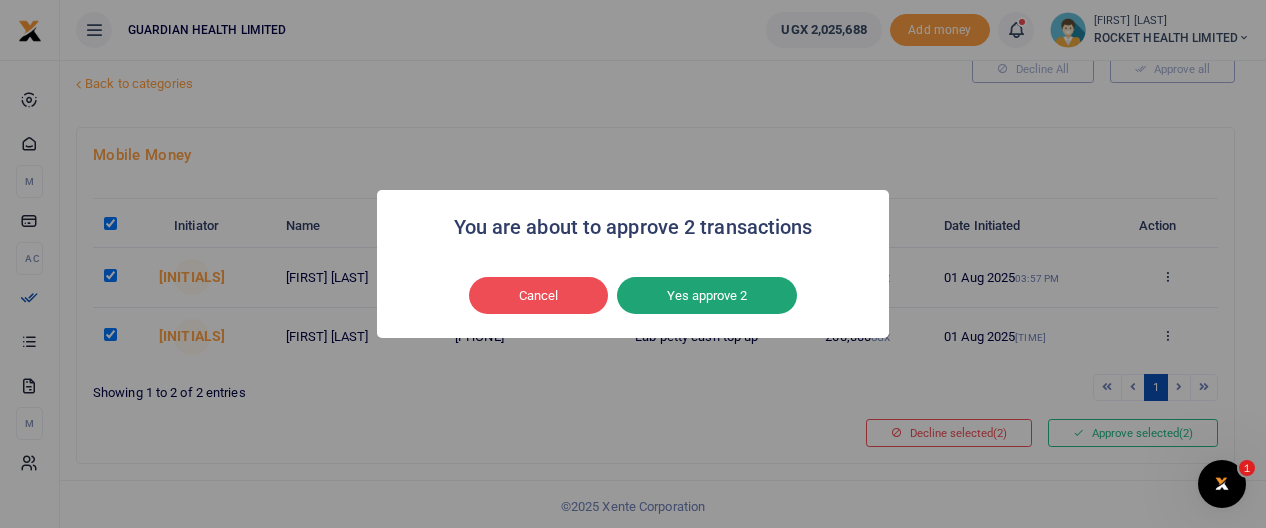 click on "Yes approve 2" at bounding box center [707, 296] 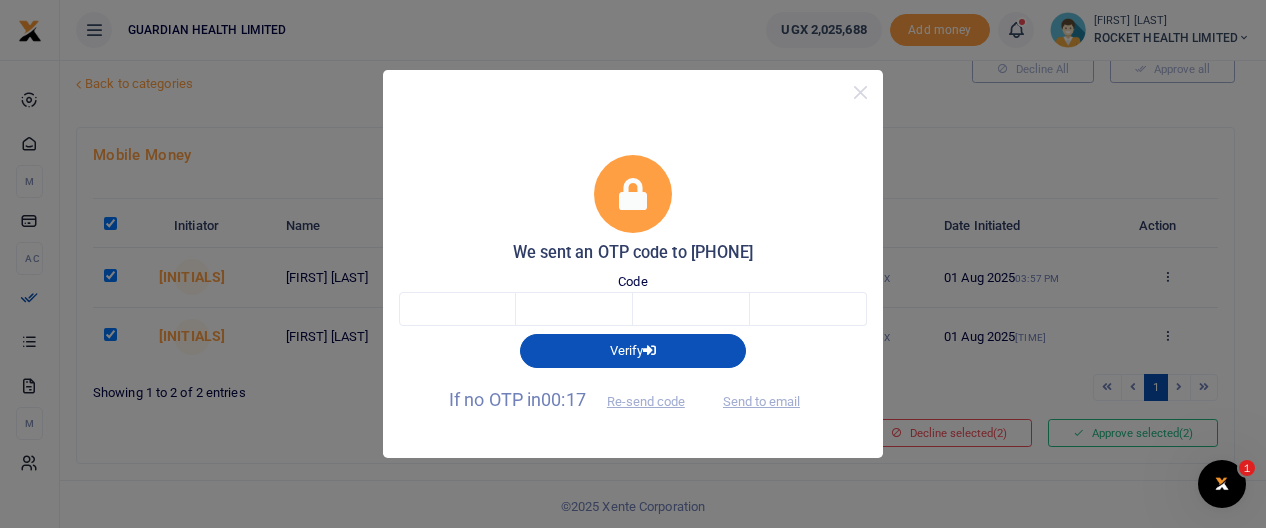 click on "Send to email" at bounding box center [761, 399] 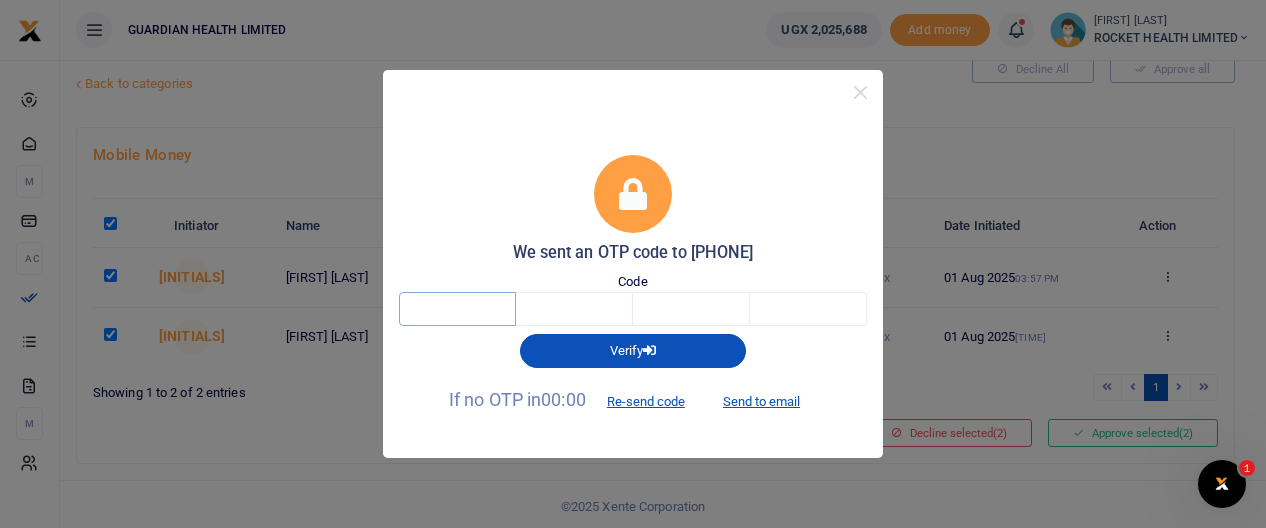 click at bounding box center [457, 309] 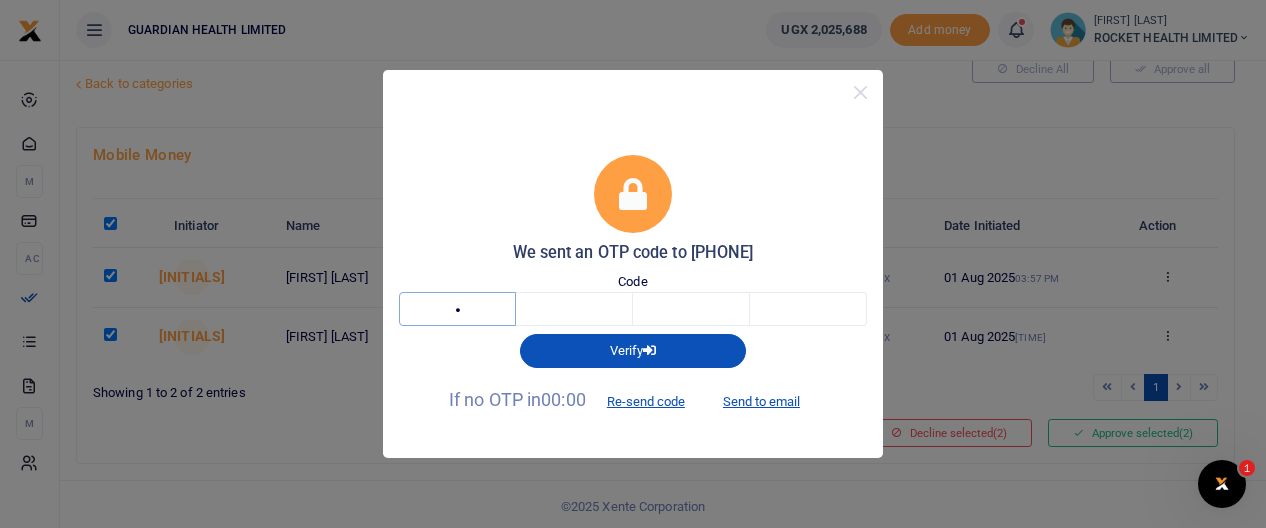 type on "1" 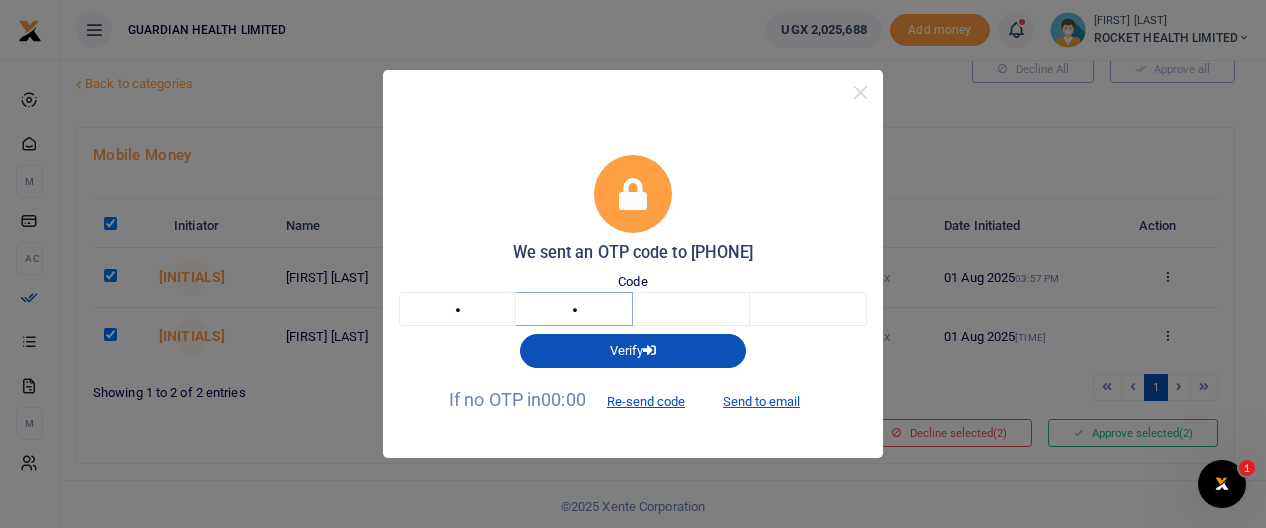 type on "4" 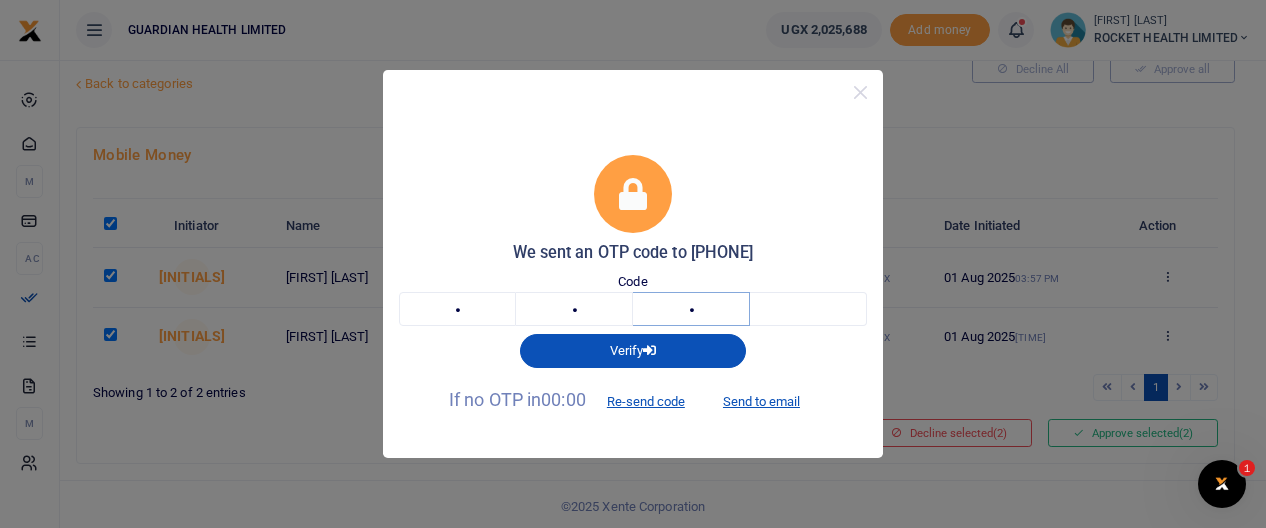 type on "0" 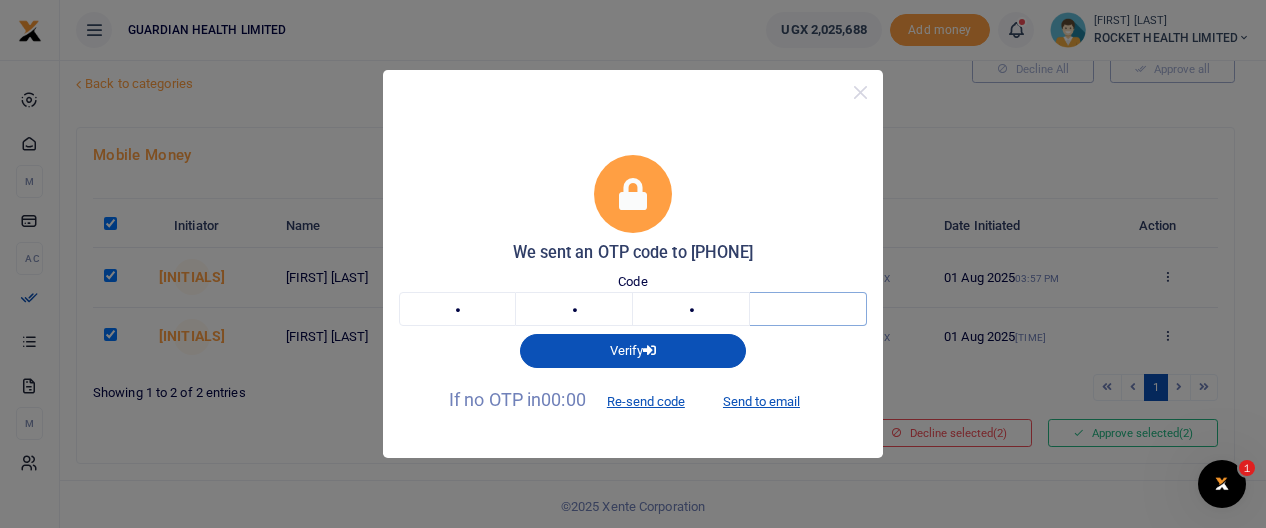 type on "6" 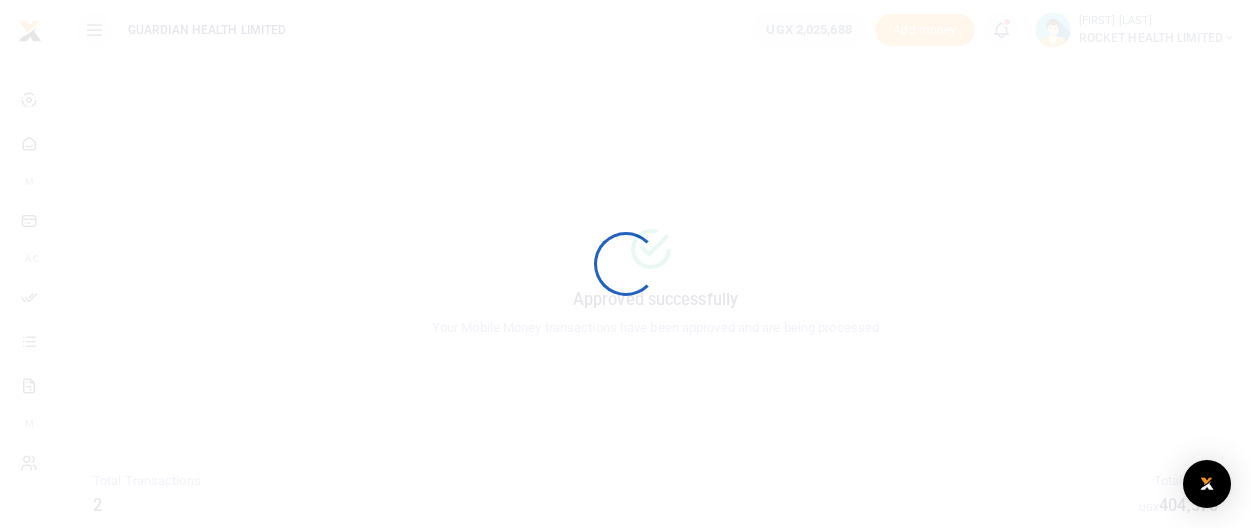 scroll, scrollTop: 0, scrollLeft: 0, axis: both 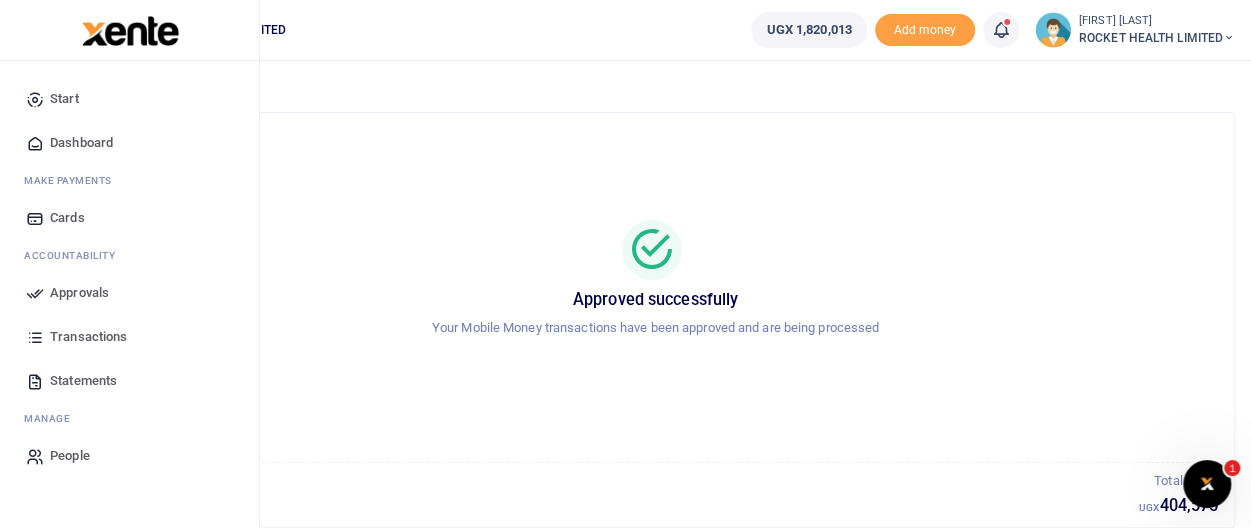 click on "Approvals" at bounding box center (79, 293) 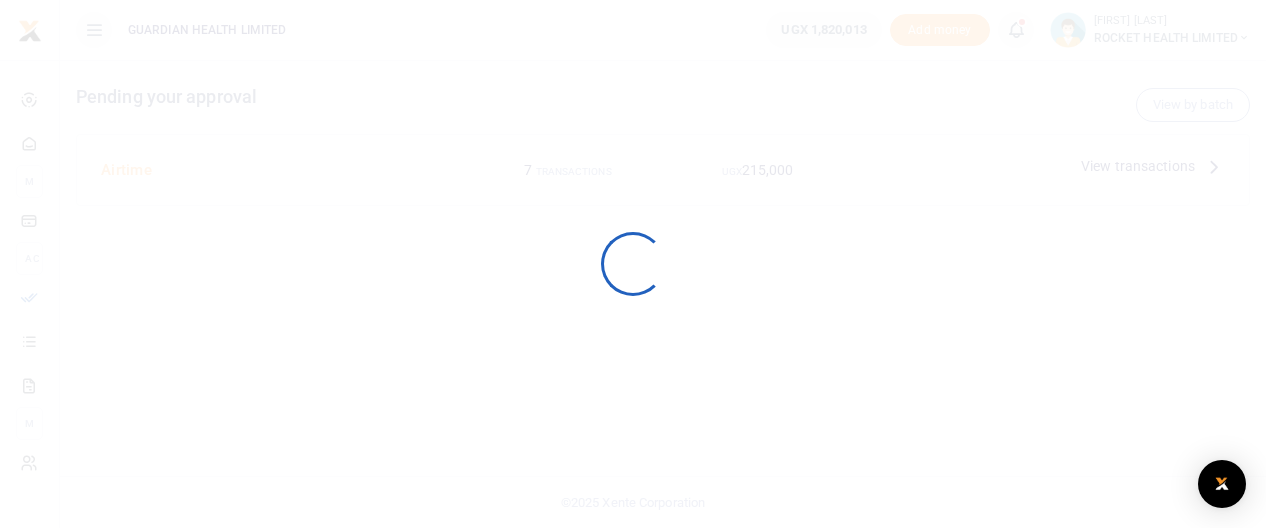 scroll, scrollTop: 0, scrollLeft: 0, axis: both 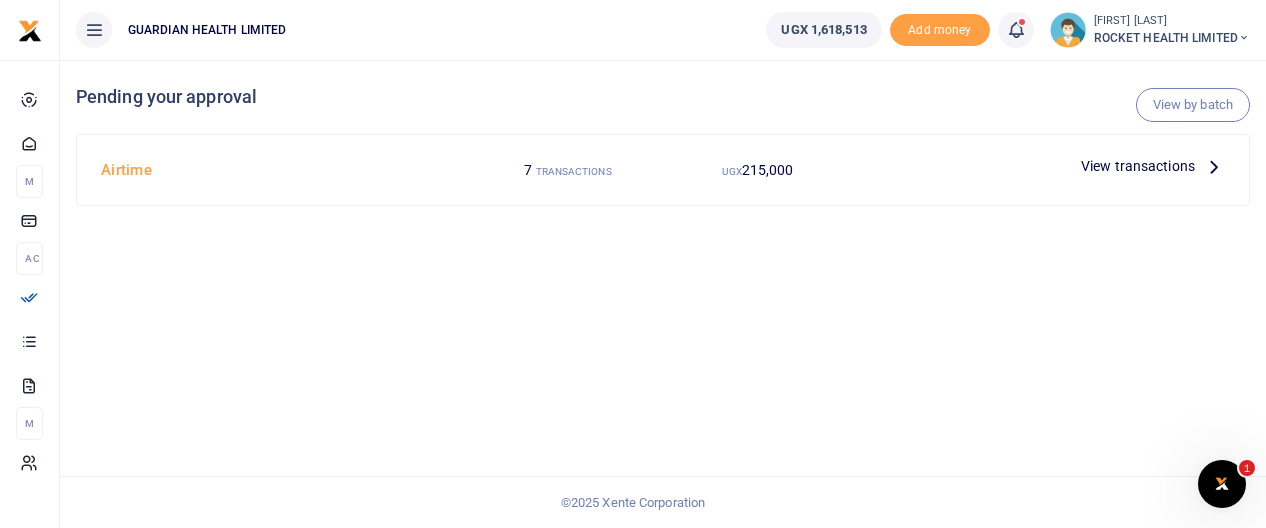 click on "View transactions" at bounding box center [1138, 166] 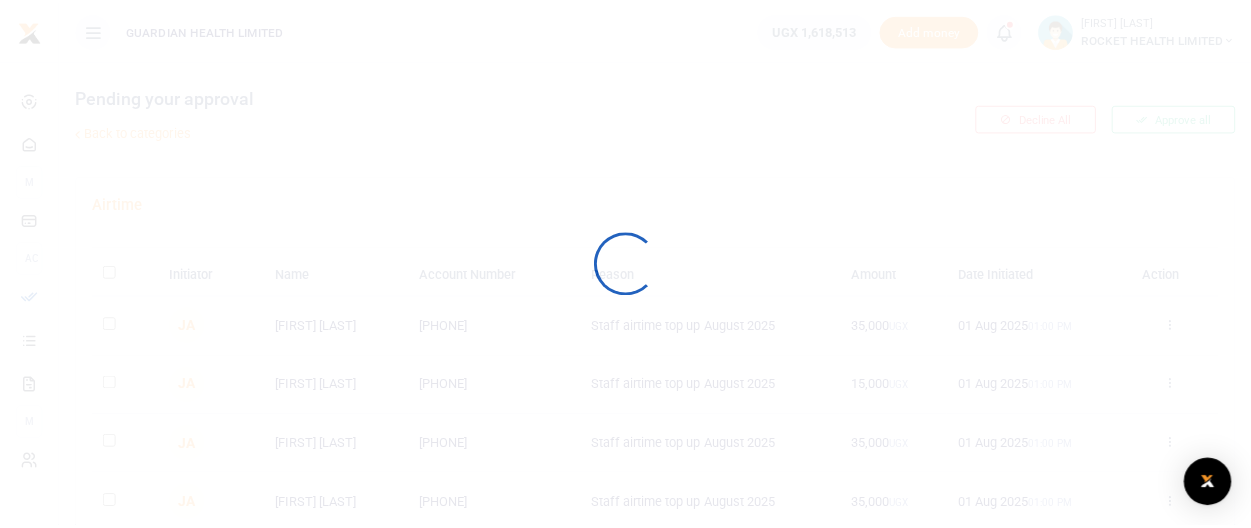 scroll, scrollTop: 0, scrollLeft: 0, axis: both 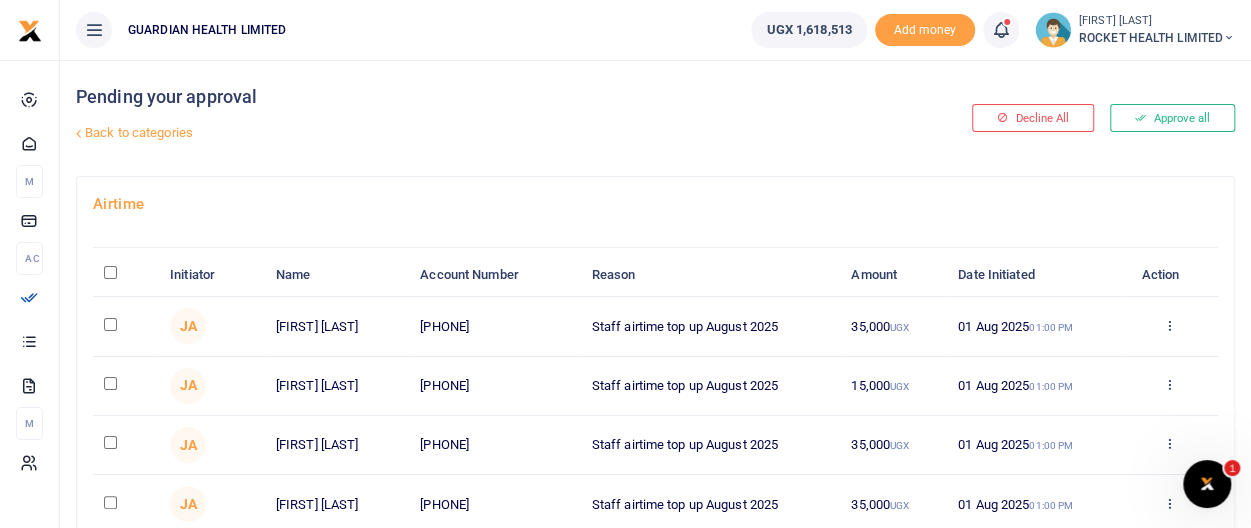 click at bounding box center [110, 272] 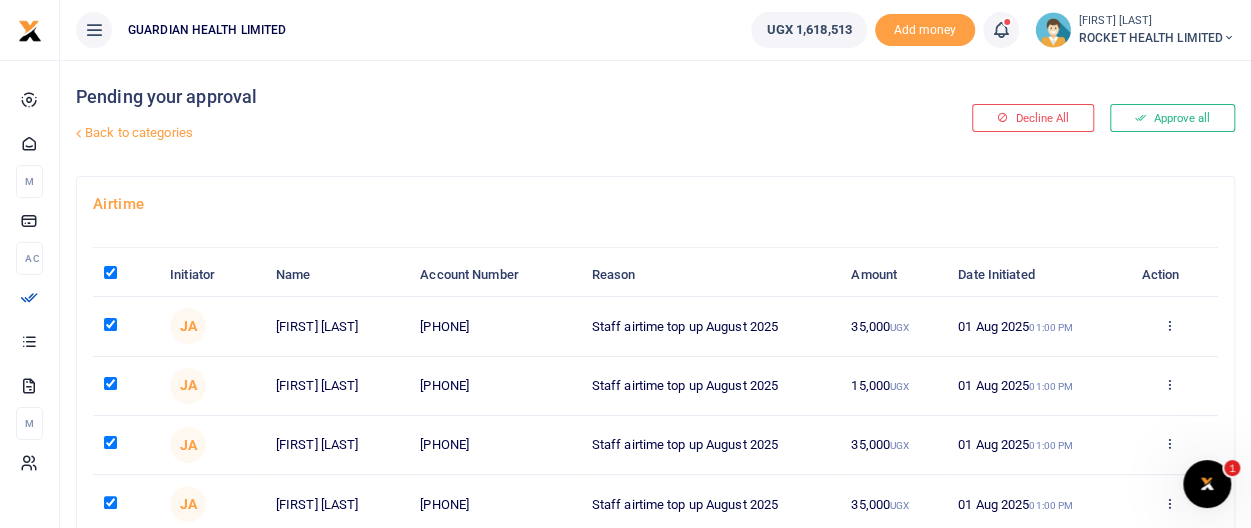 checkbox on "true" 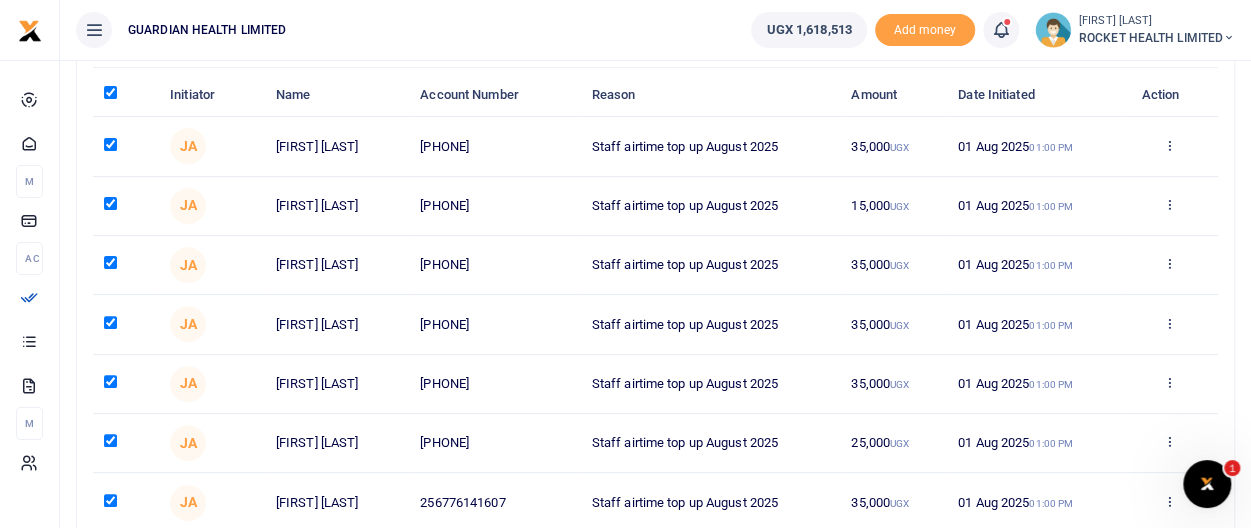 scroll, scrollTop: 344, scrollLeft: 0, axis: vertical 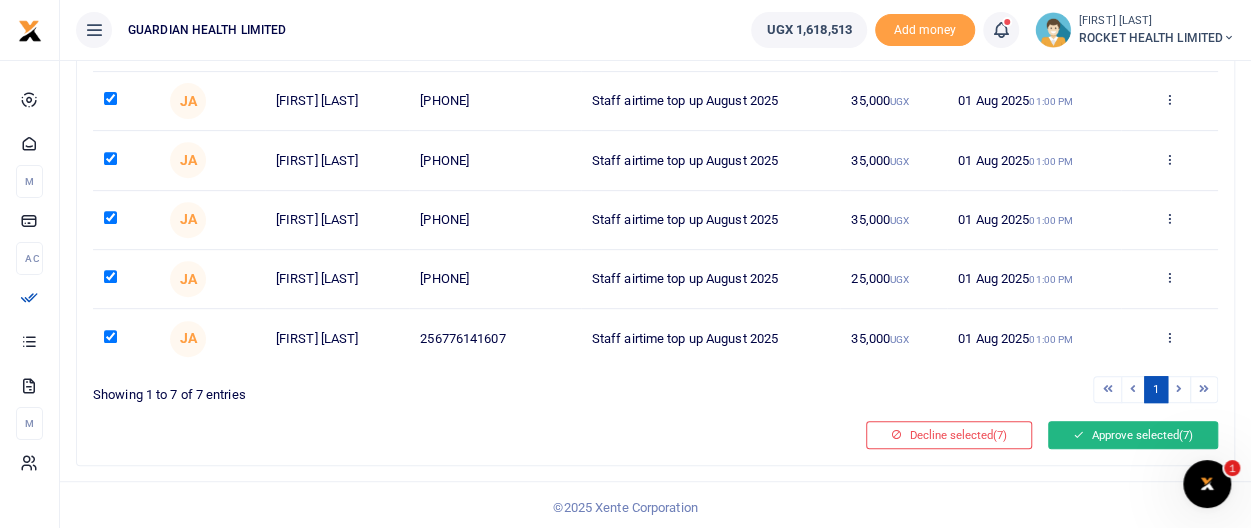 click on "Approve selected  (7)" at bounding box center [1133, 435] 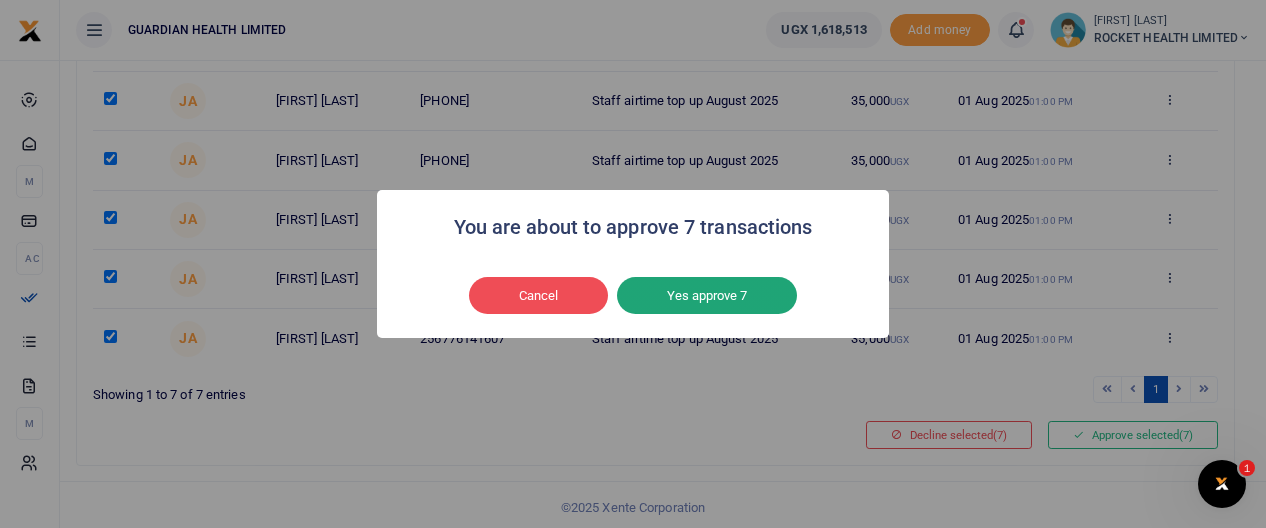 click on "Yes approve 7" at bounding box center [707, 296] 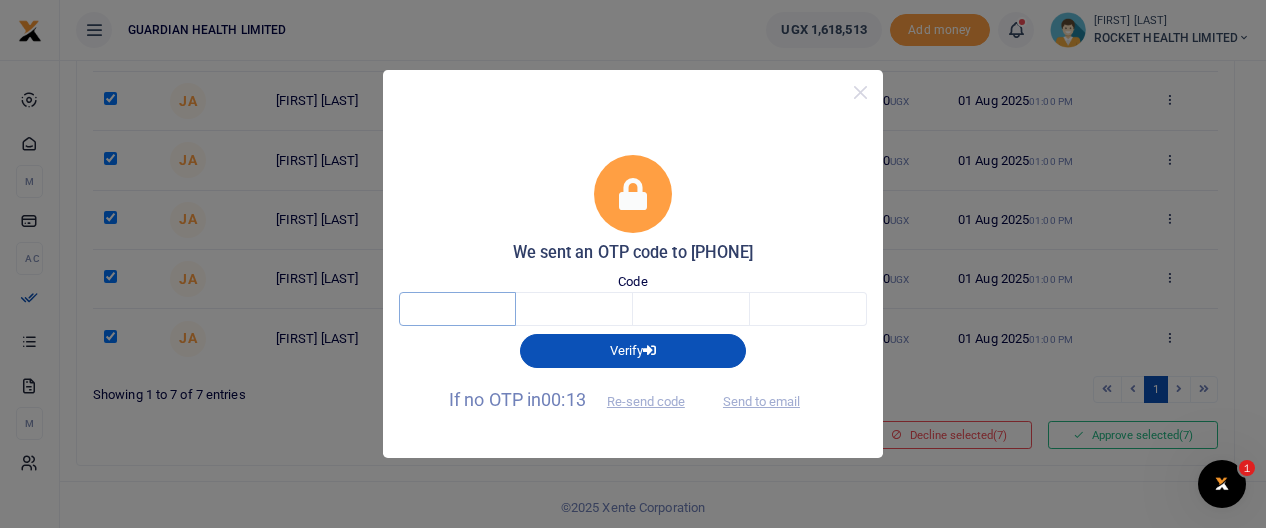 click at bounding box center (457, 309) 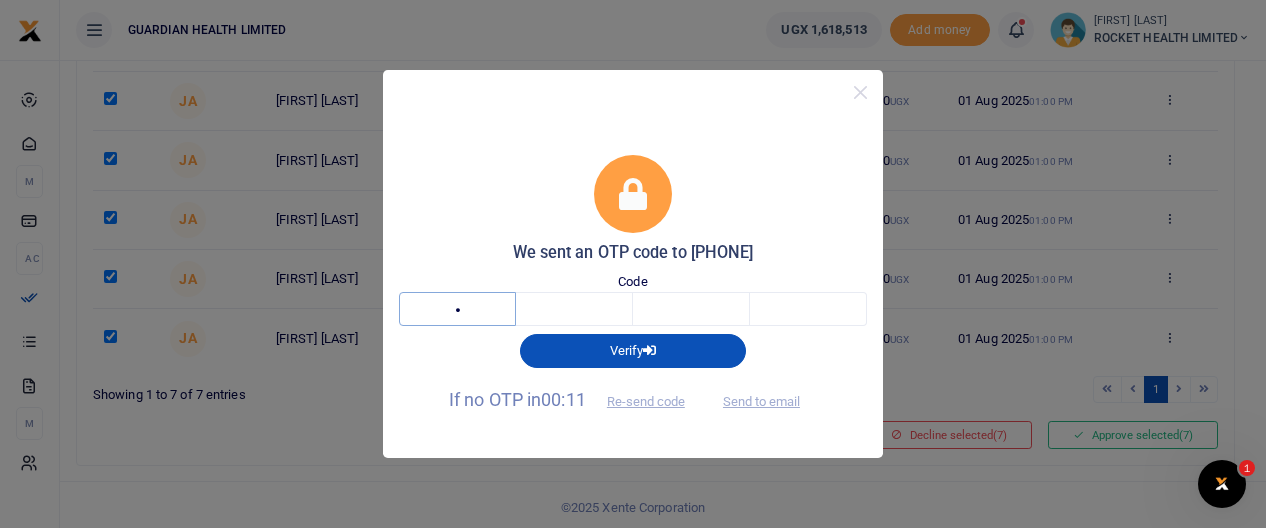 type on "8" 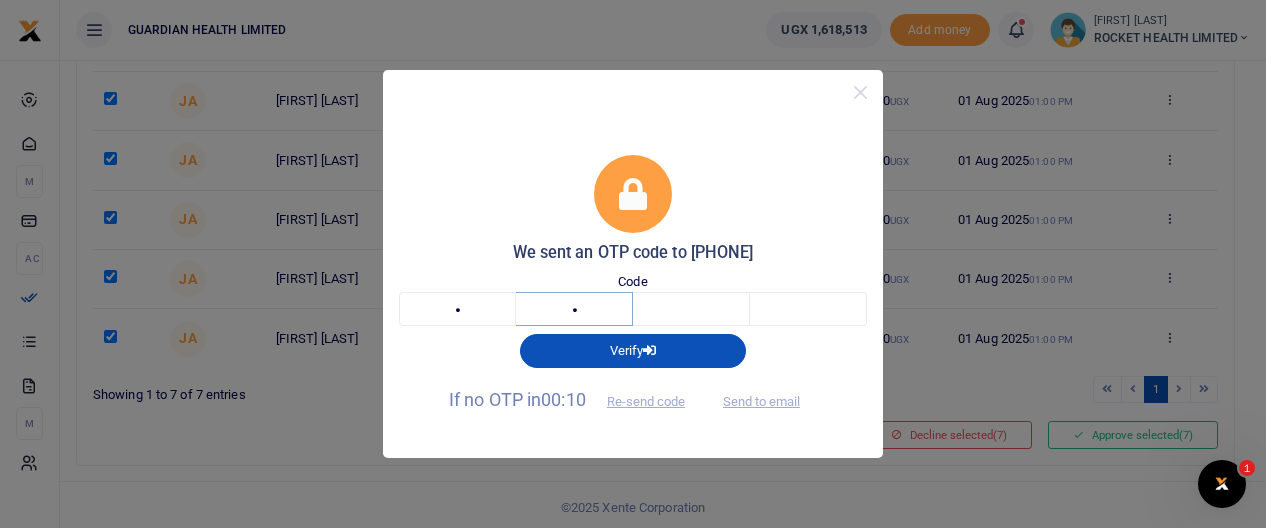 type on "4" 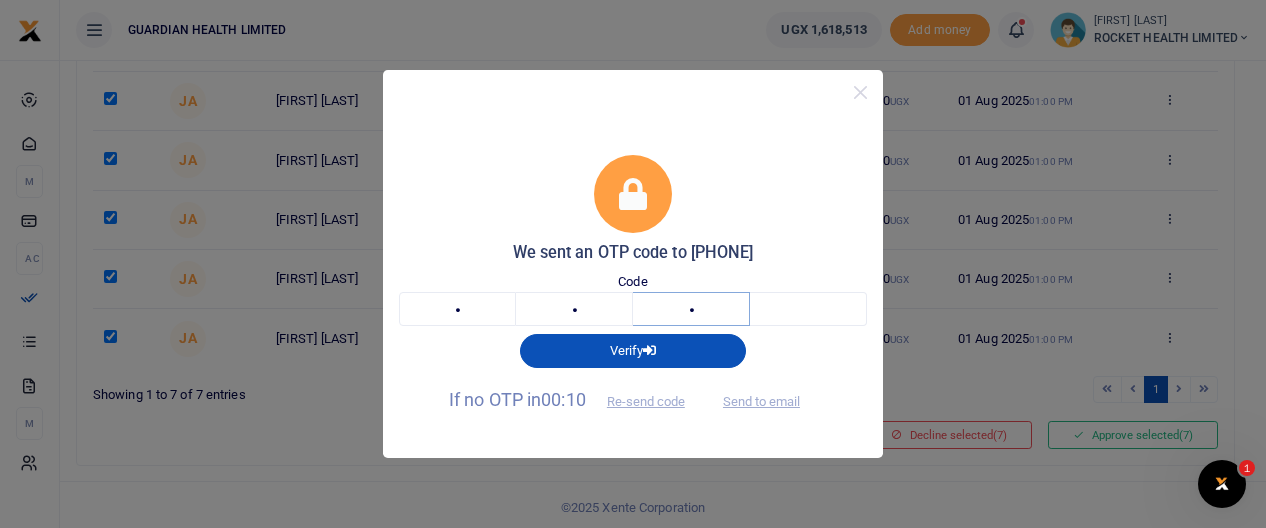 type on "3" 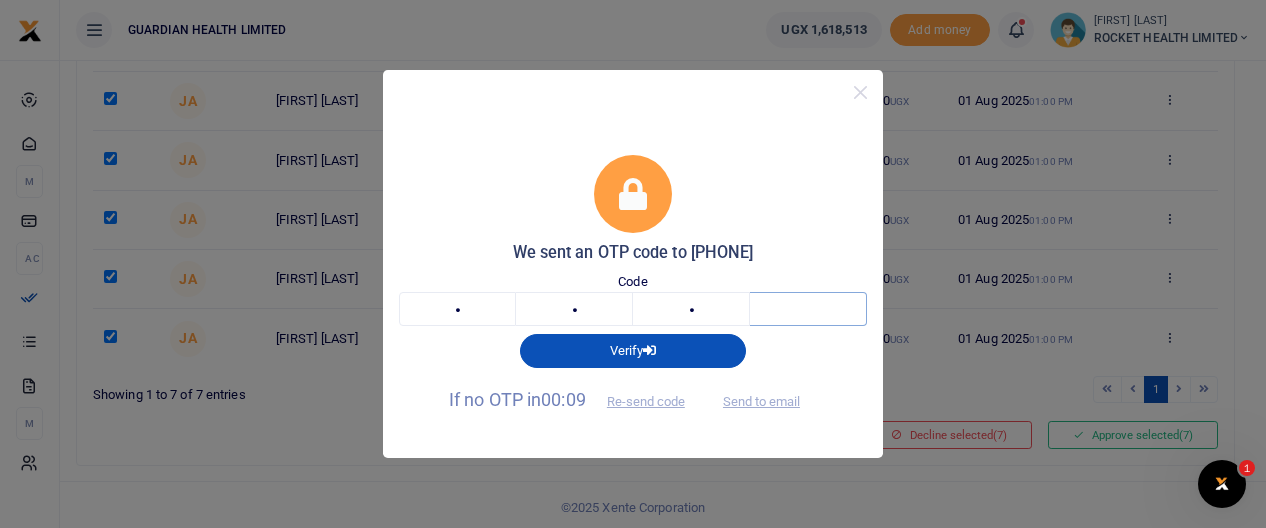 type on "7" 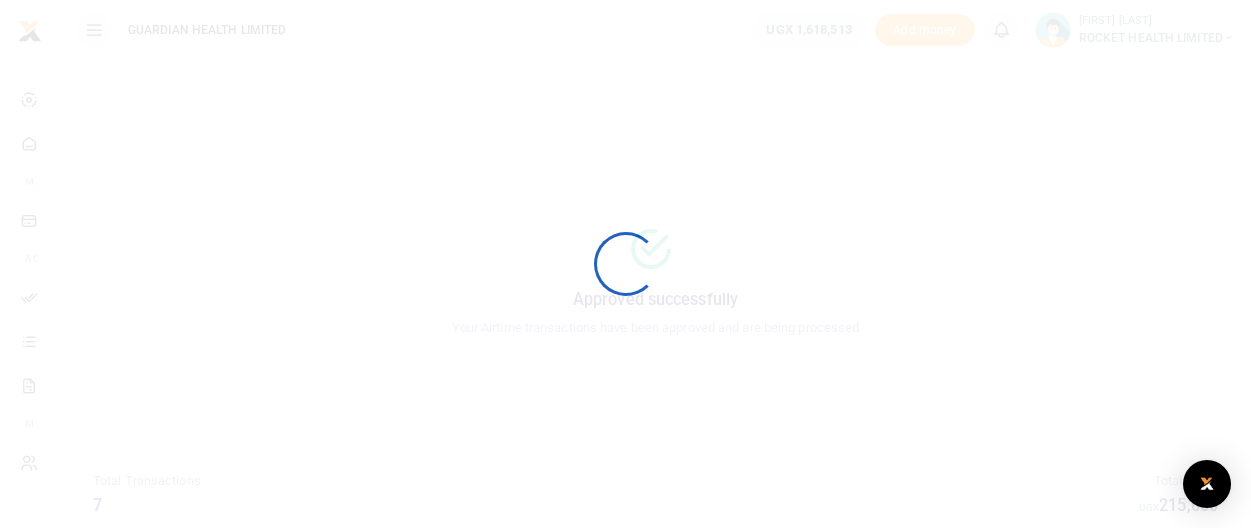 scroll, scrollTop: 0, scrollLeft: 0, axis: both 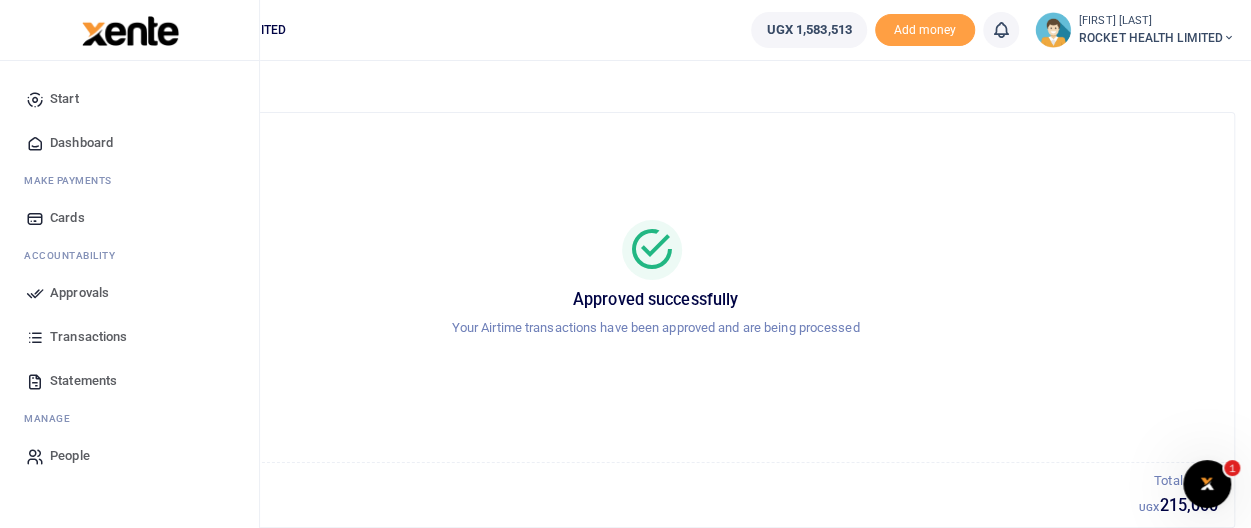 click on "Approvals" at bounding box center [79, 293] 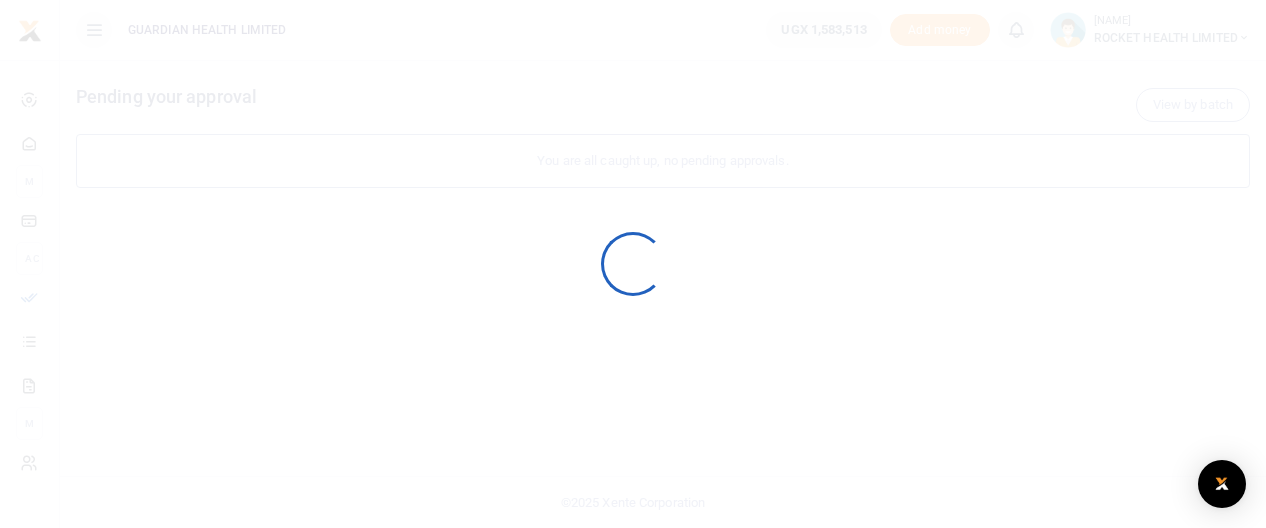 scroll, scrollTop: 0, scrollLeft: 0, axis: both 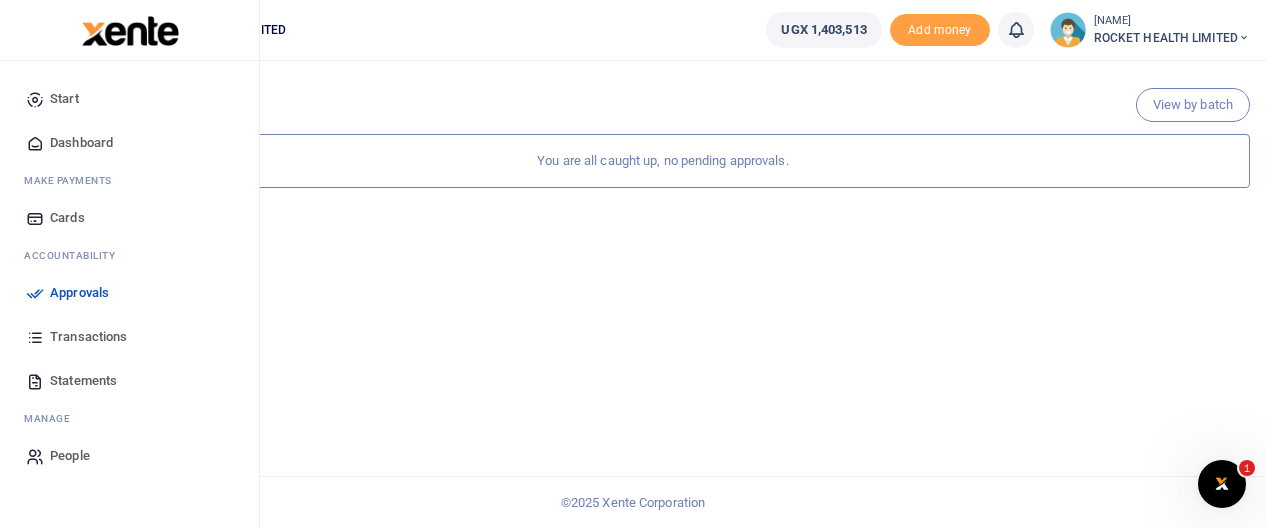 click on "Approvals" at bounding box center (79, 293) 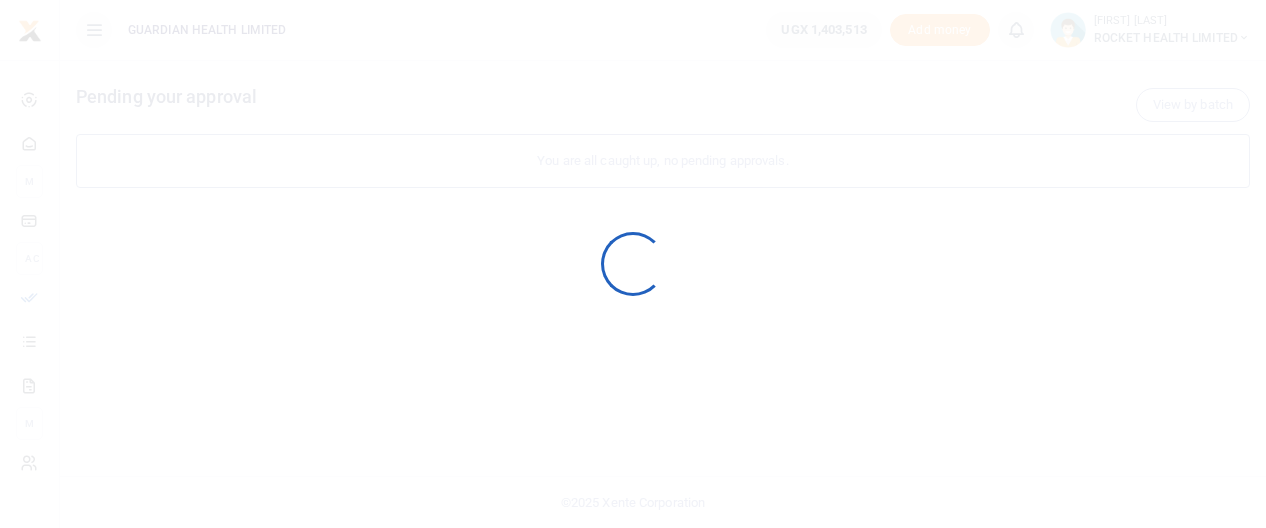 scroll, scrollTop: 0, scrollLeft: 0, axis: both 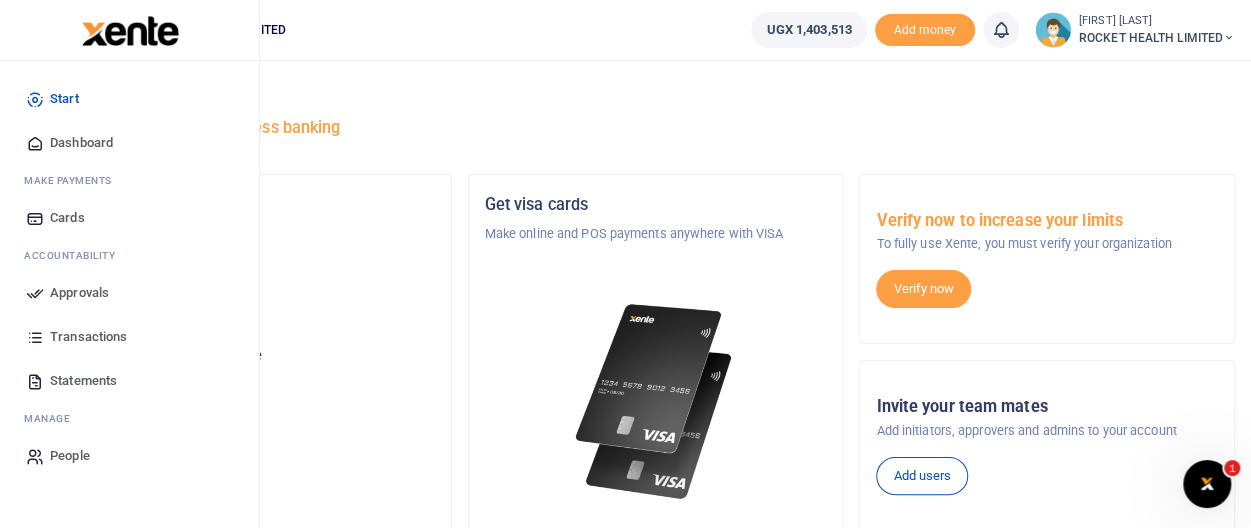 click on "Transactions" at bounding box center (88, 337) 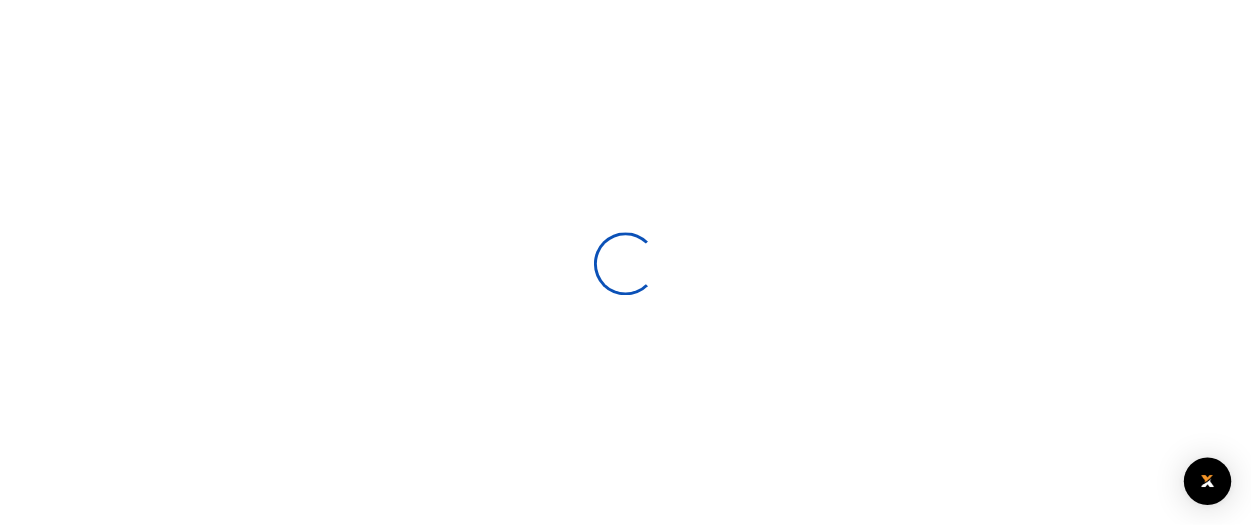 scroll, scrollTop: 0, scrollLeft: 0, axis: both 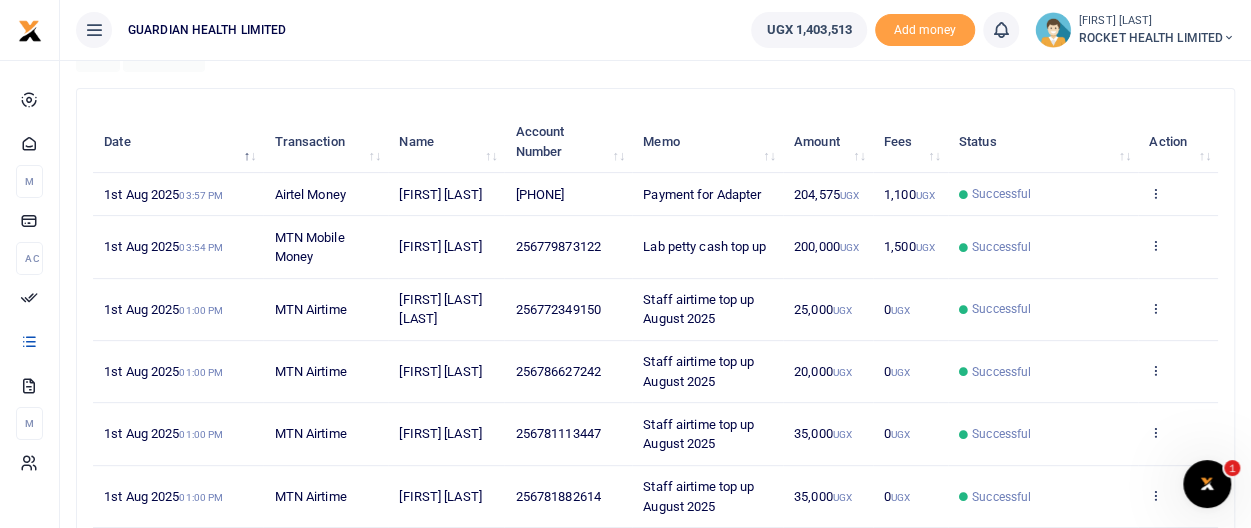 click on "256779873122" at bounding box center [568, 247] 